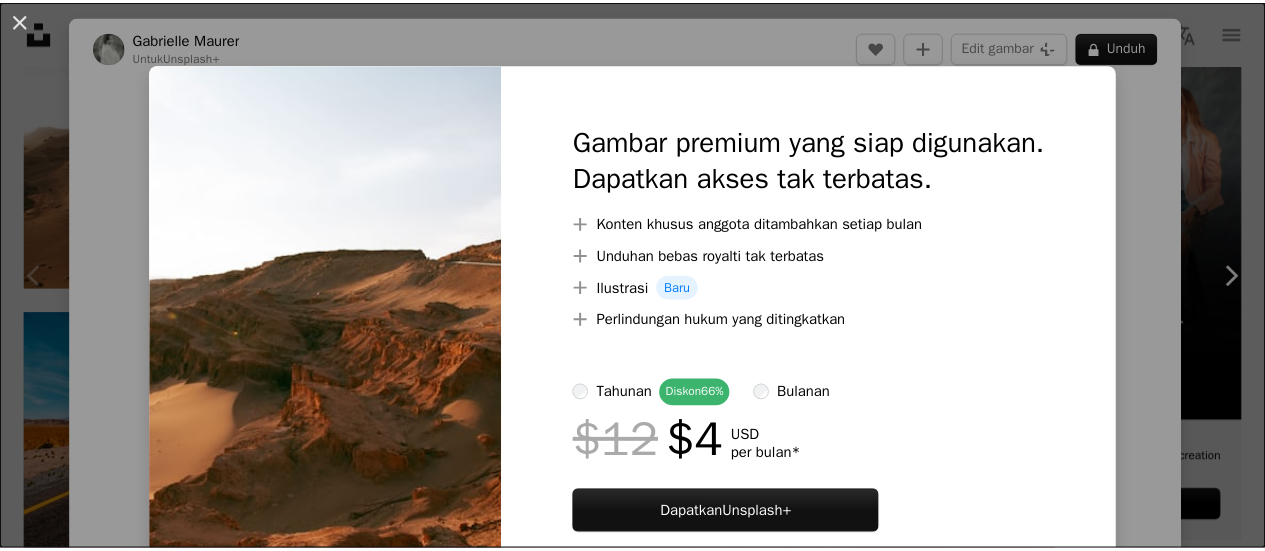 scroll, scrollTop: 300, scrollLeft: 0, axis: vertical 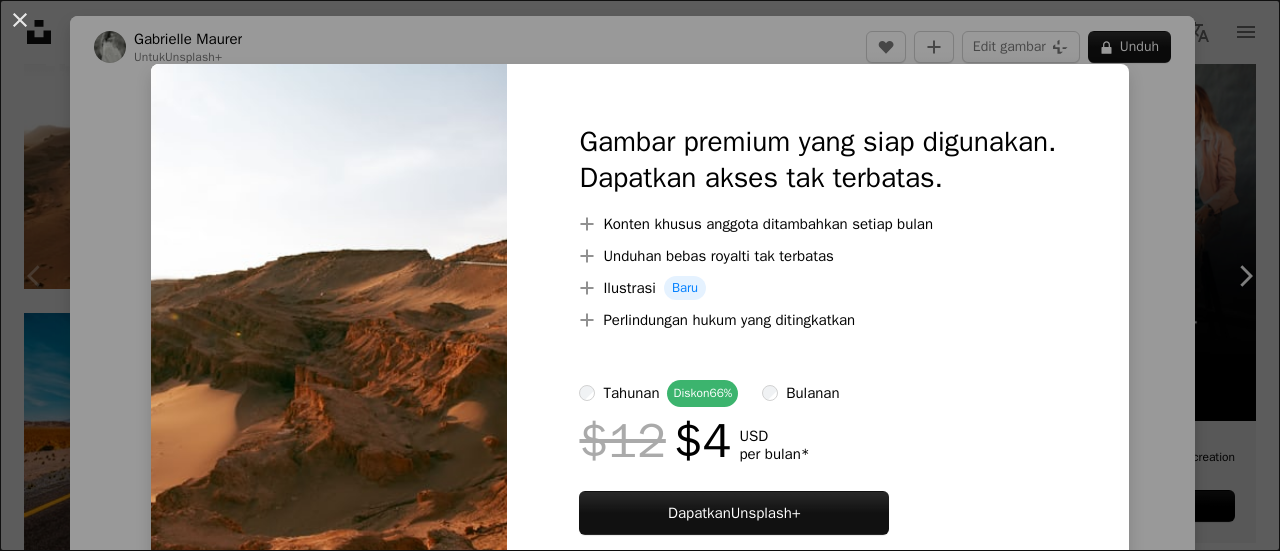 click on "An X shape Gambar premium yang siap digunakan. Dapatkan akses tak terbatas. A plus sign Konten khusus anggota ditambahkan setiap bulan A plus sign Unduhan bebas royalti tak terbatas A plus sign Ilustrasi  Baru A plus sign Perlindungan hukum yang ditingkatkan tahunan Diskon  66% bulanan $12   $4 USD per bulan * Dapatkan  Unsplash+ * Apabila dibayar per tahun, tagihan dibayar di depan  $48 Pajak apabila berlaku. Perbarui secara otomatis. Batalkan kapan saja." at bounding box center [640, 275] 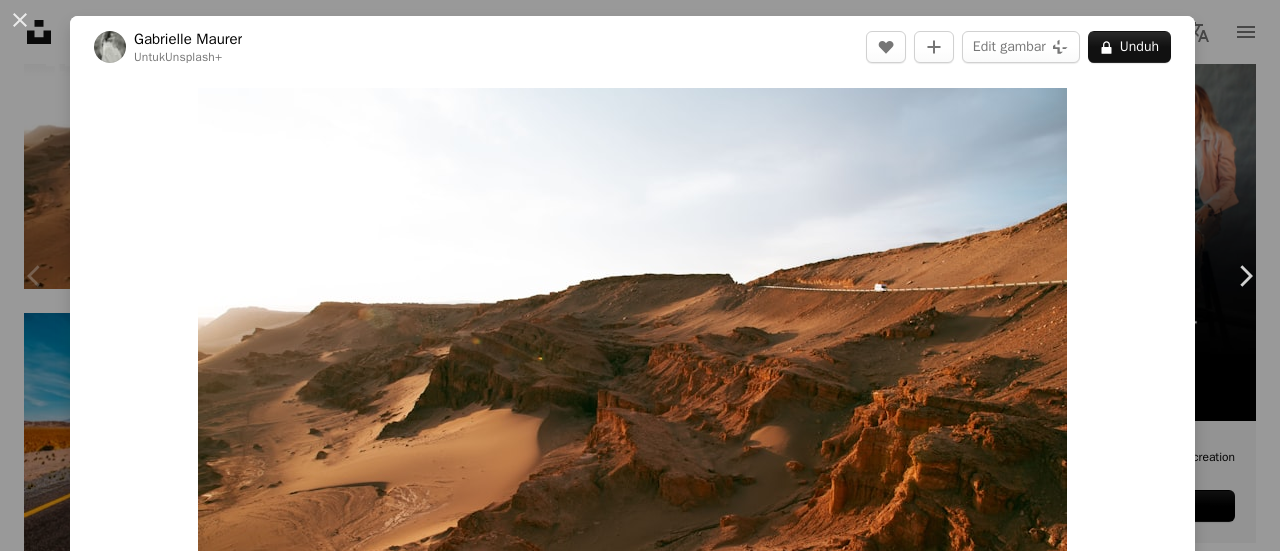 click on "An X shape Chevron left Chevron right [FIRST] [LAST] Untuk  Unsplash+ A heart A plus sign Edit gambar   Plus sign for Unsplash+ A lock   Unduh Zoom in Ditampilkan di Alam ,  Bepergian ,  Wallpaper A forward-right arrow Bagikan More Actions A map marker [CITY], [COUNTRY] Calendar outlined Dipublikasikan pada  [DATE] Camera NIKON CORPORATION, NIKON D750 Safety Dilisensikan di bawah  Lisensi Unsplash+ bepergian gurun Pemandangan pasir Wallpaper Latar belakang jam emas Cile Gurun Atacama Atacama Wallpaper HD Dari seri ini Chevron right Plus sign for Unsplash+ Plus sign for Unsplash+ Plus sign for Unsplash+ Plus sign for Unsplash+ Plus sign for Unsplash+ Plus sign for Unsplash+ Plus sign for Unsplash+ Plus sign for Unsplash+ Plus sign for Unsplash+ Plus sign for Unsplash+ Gambar terkait Plus sign for Unsplash+ A heart A plus sign [FIRST] [LAST] Untuk  Unsplash+ A lock   Unduh Plus sign for Unsplash+ A heart A plus sign [FIRST] [LAST] Untuk  Unsplash+ A lock   Unduh Plus sign for Unsplash+ A heart Untuk" at bounding box center [640, 275] 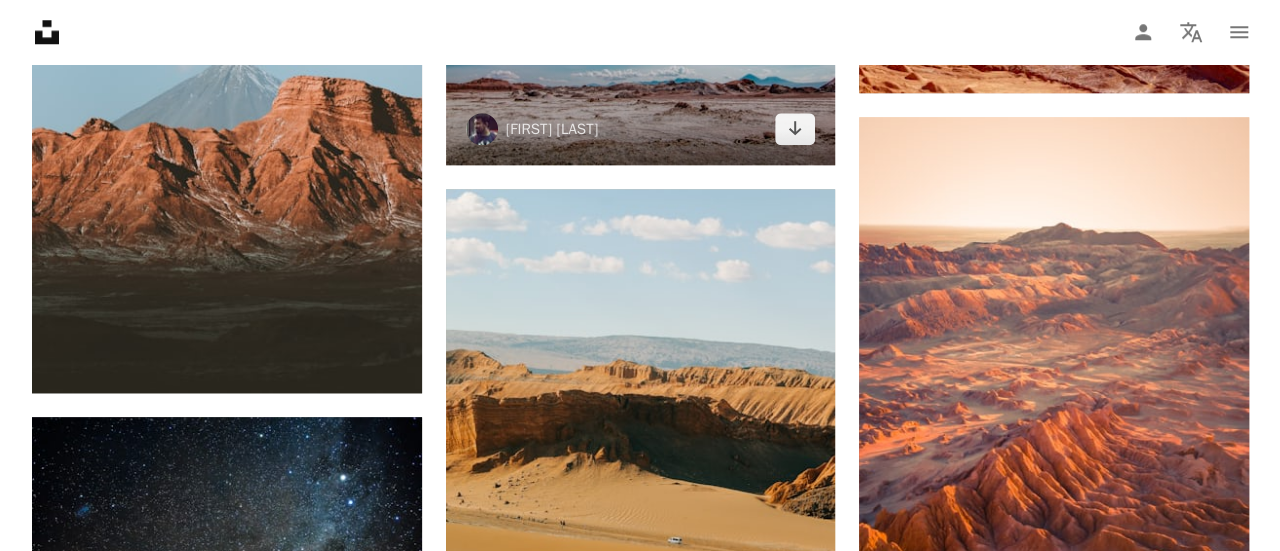 scroll, scrollTop: 900, scrollLeft: 0, axis: vertical 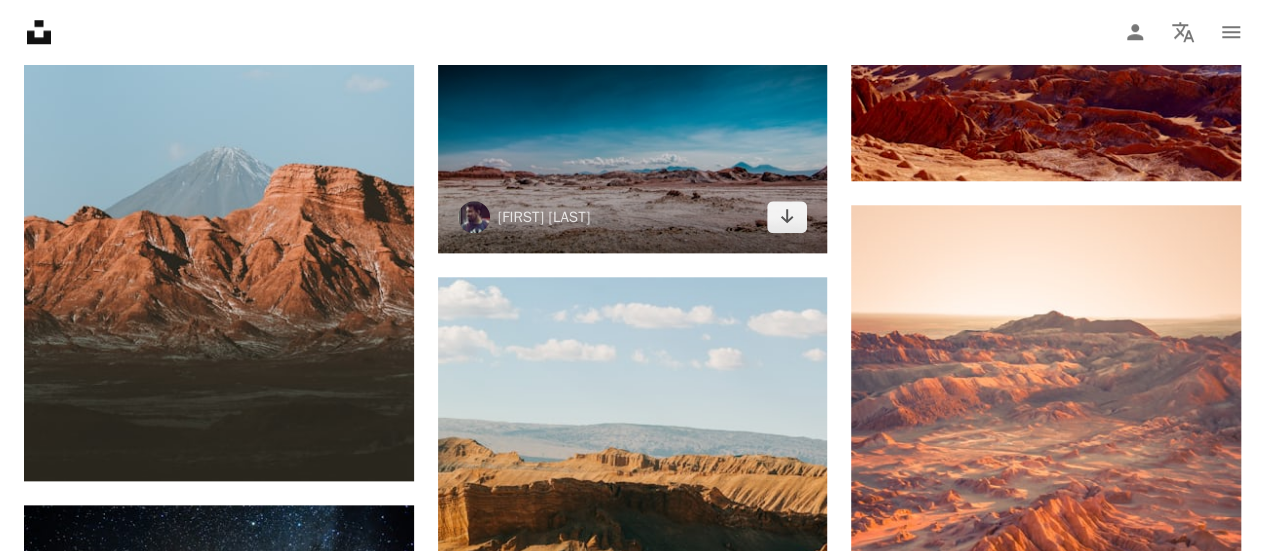 click at bounding box center [633, 123] 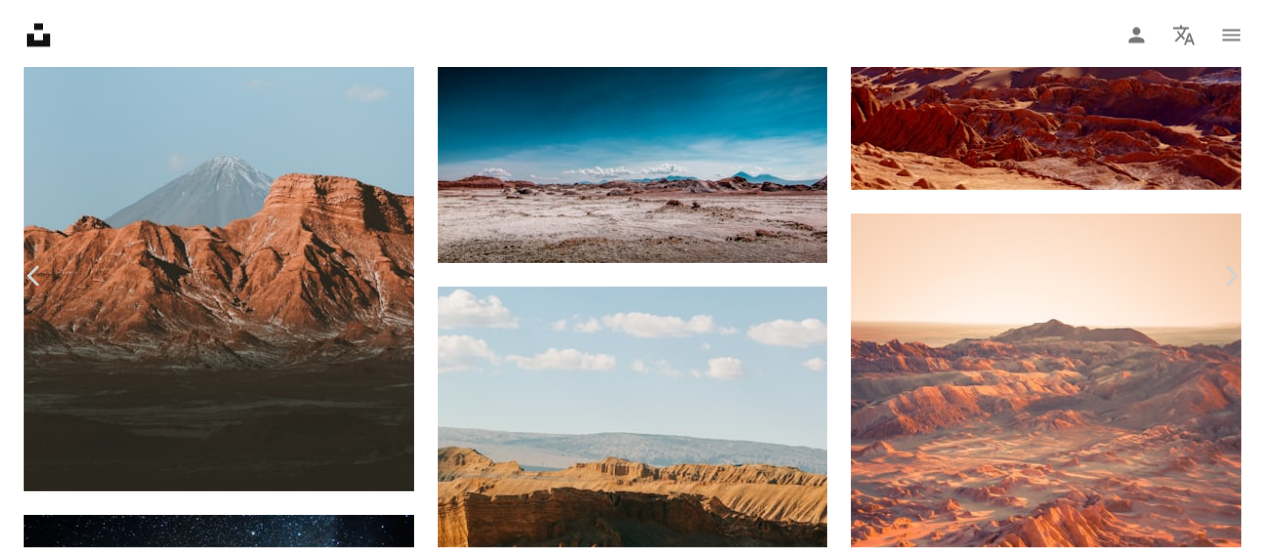 scroll, scrollTop: 300, scrollLeft: 0, axis: vertical 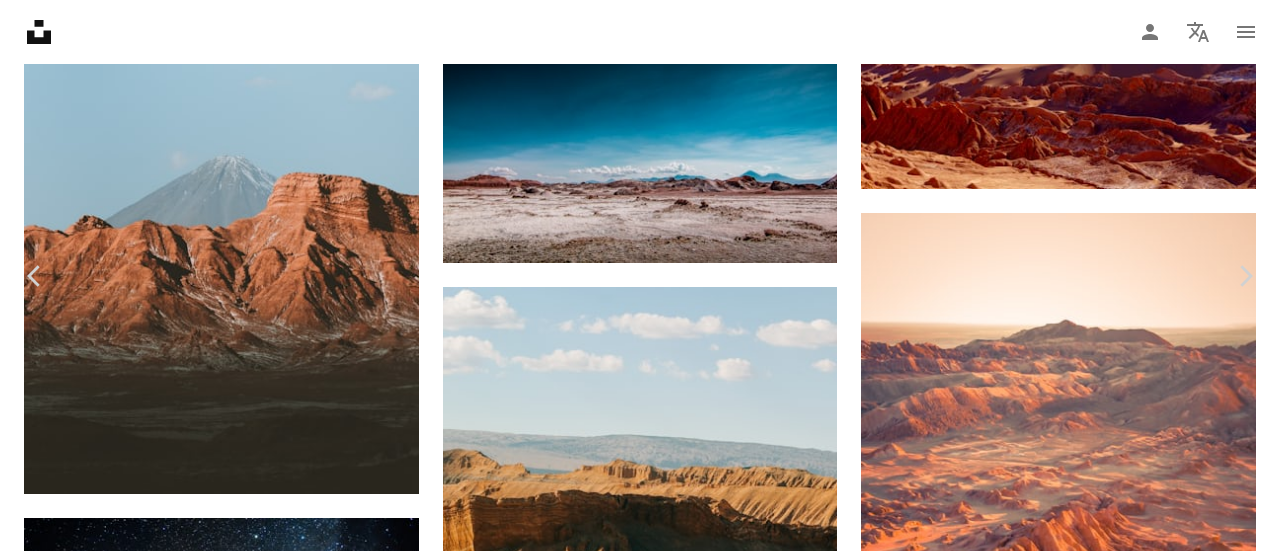 click on "[FIRST] [LAST] [USERNAME] A heart A plus sign Edit gambar   Plus sign for Unsplash+ Unduh gratis Chevron down" at bounding box center [632, 3297] 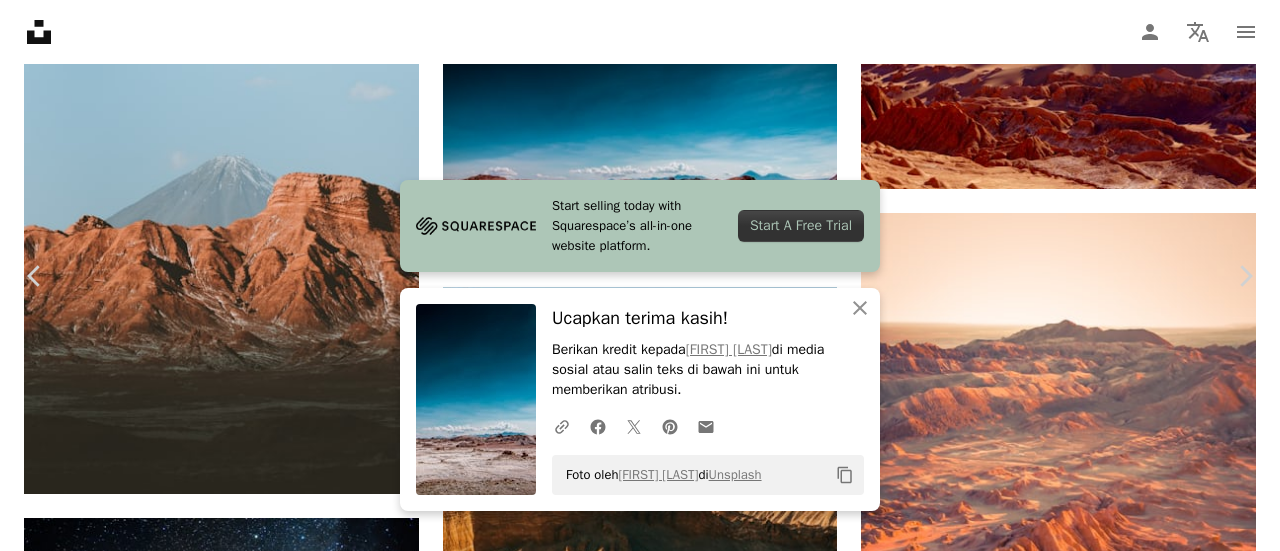 click on "An X shape Chevron left Chevron right Start selling today with Squarespace’s all-in-one website platform. Start A Free Trial An X shape Tutup Ucapkan terima kasih! Berikan kredit kepada  [FIRST] [LAST]  di media sosial atau salin teks di bawah ini untuk memberikan atribusi. A URL sharing icon (chains) Facebook icon X (formerly Twitter) icon Pinterest icon An envelope Foto oleh  [FIRST] [LAST]  di  Unsplash
Copy content [FIRST] [LAST] [USERNAME] A heart A plus sign Edit gambar   Plus sign for Unsplash+ Unduh gratis Chevron down Zoom in Tampilan 7.020.283 Unduhan 75.420 Ditampilkan di Foto ,  Alam A forward-right arrow Bagikan Info icon Info More Actions A map marker [CITY], [COUNTRY] Calendar outlined Dipublikasikan pada  [DATE] Camera Canon, EOS 60D Safety Gratis digunakan di bawah  Lisensi Unsplash gurun langit biru pasir sendiri sepi Lanskap horison barisan Menjelajahi Cile Lanskap berbatu [CITY] sepi Wallpaper latar biru Luar tanah Dataran tinggi Gurun Atacama Gambar gratis  |   ↗" at bounding box center (640, 3541) 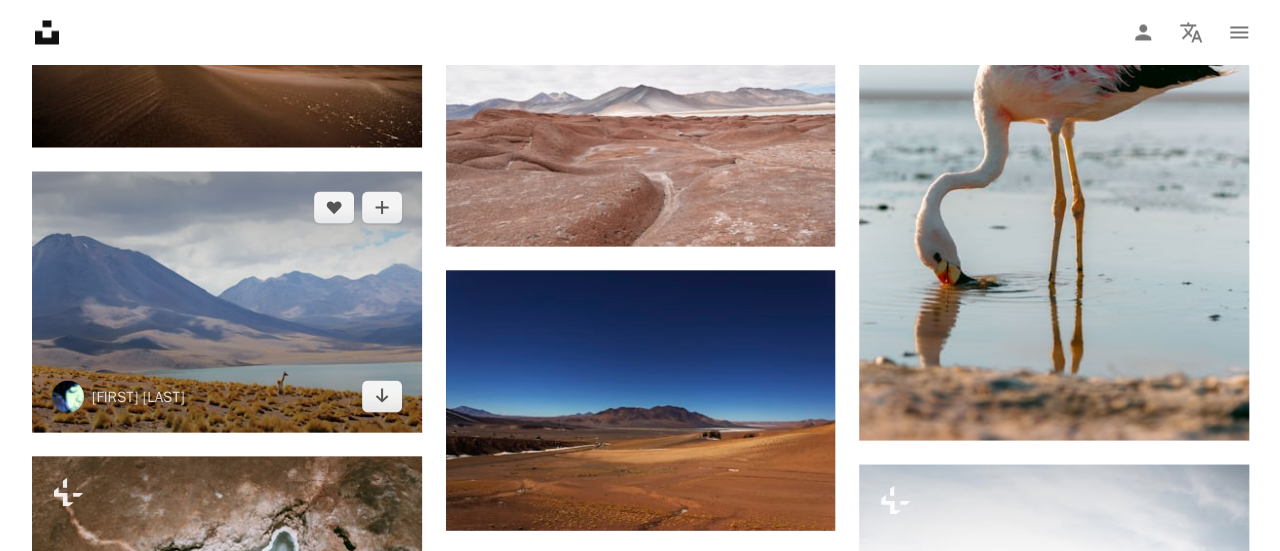 scroll, scrollTop: 2100, scrollLeft: 0, axis: vertical 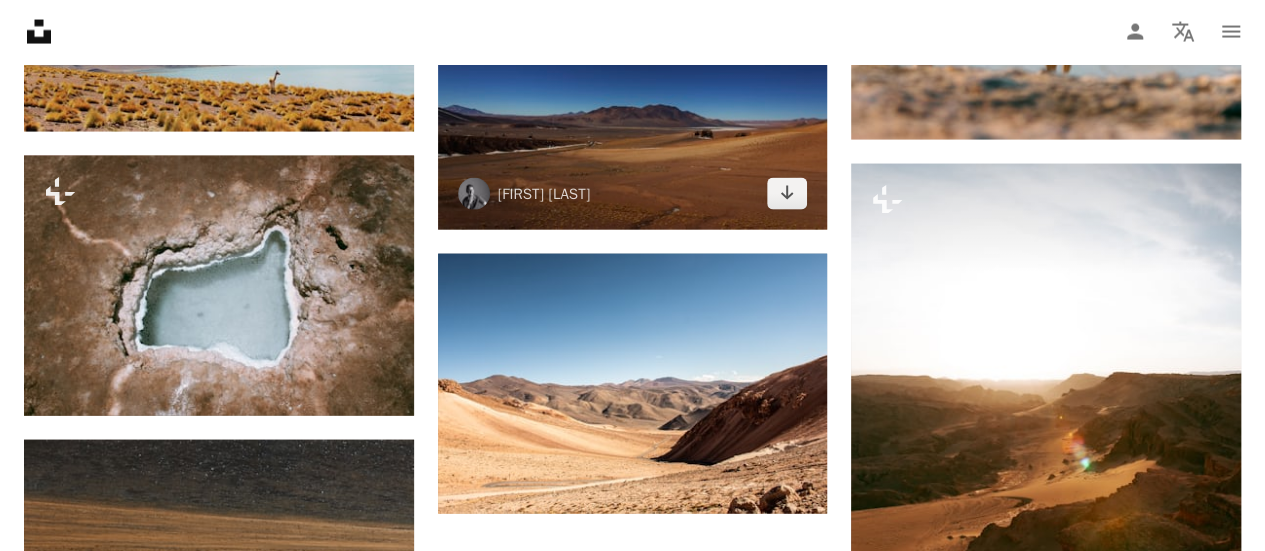 click at bounding box center [633, 100] 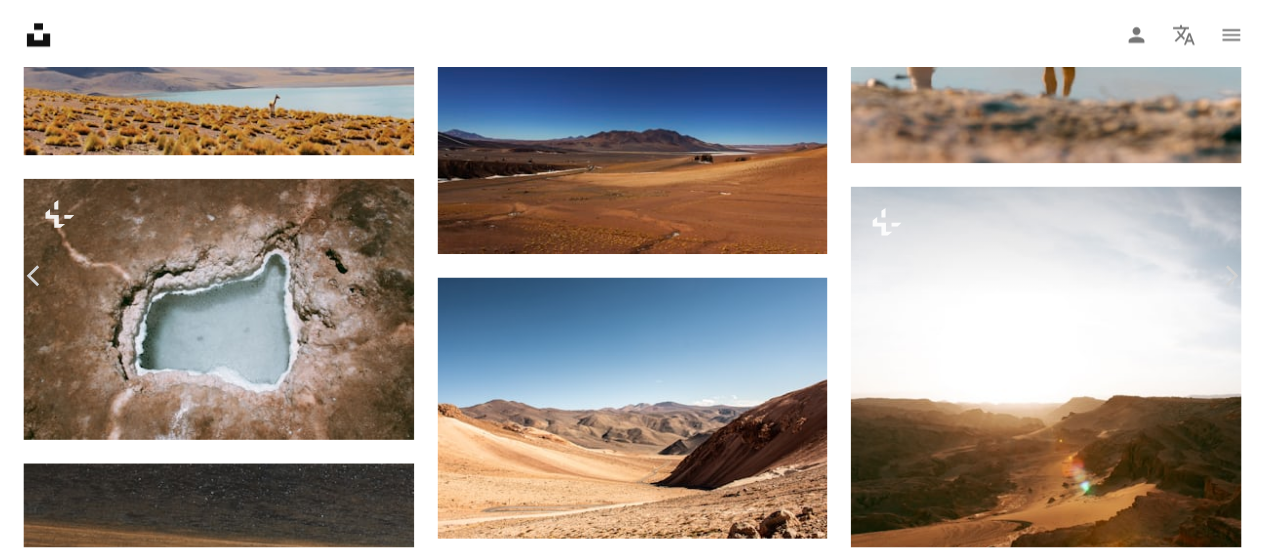 scroll, scrollTop: 0, scrollLeft: 0, axis: both 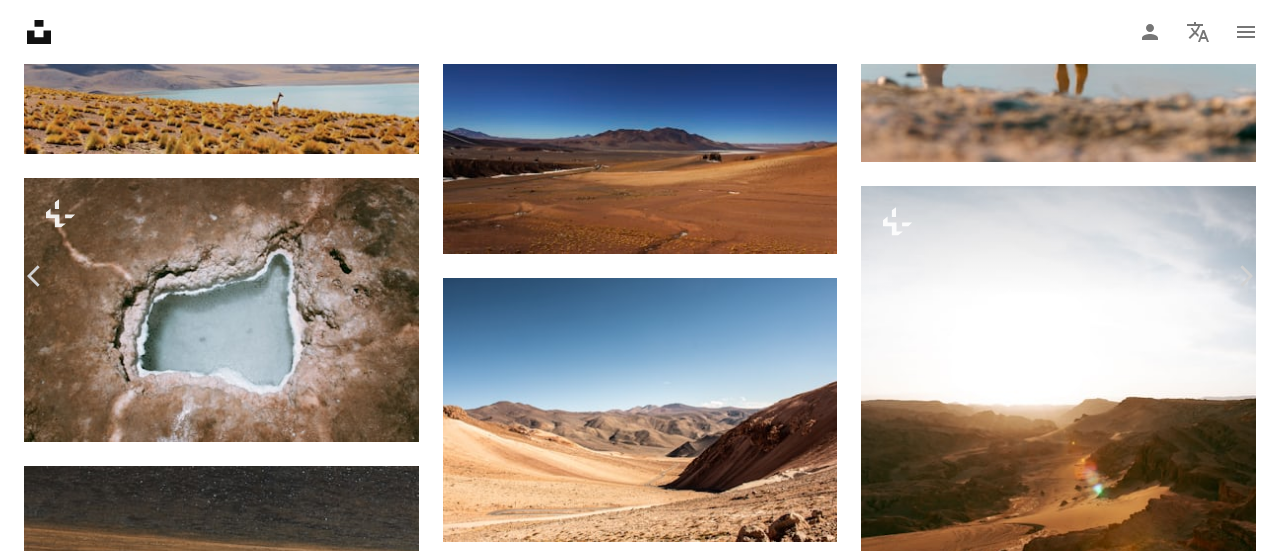 click on "Unduh gratis" at bounding box center [1085, 4660] 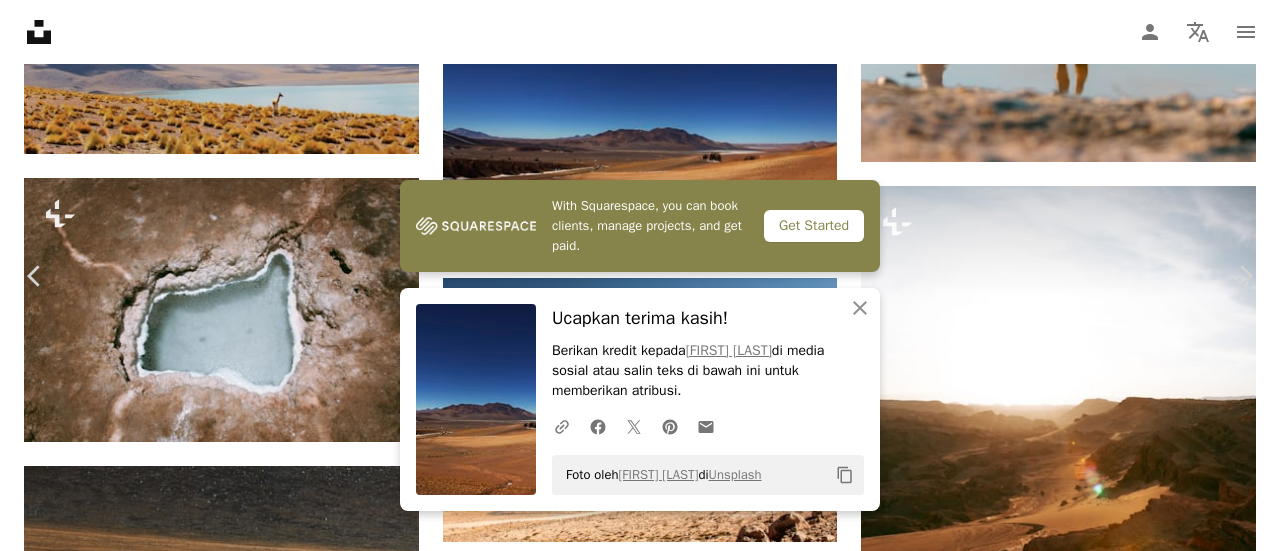 click on "An X shape Chevron left Chevron right With Squarespace, you can book clients, manage projects, and get paid. Get Started An X shape Tutup Ucapkan terima kasih! Berikan kredit kepada  [FIRST] [LAST]  di media sosial atau salin teks di bawah ini untuk memberikan atribusi. A URL sharing icon (chains) Facebook icon X (formerly Twitter) icon Pinterest icon An envelope Foto oleh  [FIRST] [LAST]  di  Unsplash
Copy content [FIRST] [LAST] [USERNAME] A heart A plus sign Edit gambar   Plus sign for Unsplash+ Unduh gratis Chevron down Zoom in Tampilan 329.287 Unduhan 1.953 A forward-right arrow Bagikan Info icon Info More Actions A map marker [CITY], [COUNTRY] Calendar outlined Dipublikasikan pada  [DATE] Camera Canon, EOS REBEL T3i Safety Gratis digunakan di bawah  Lisensi Unsplash Wallpaper musim panas jalan gurun langit biru pasir batu Sinar matahari Luar Batu Cile Atacama coklat tanah lembah gundukan pasir Gurun Atacama Gambar domain publik Telusuri gambar premium terkait di iStock" at bounding box center [640, 4888] 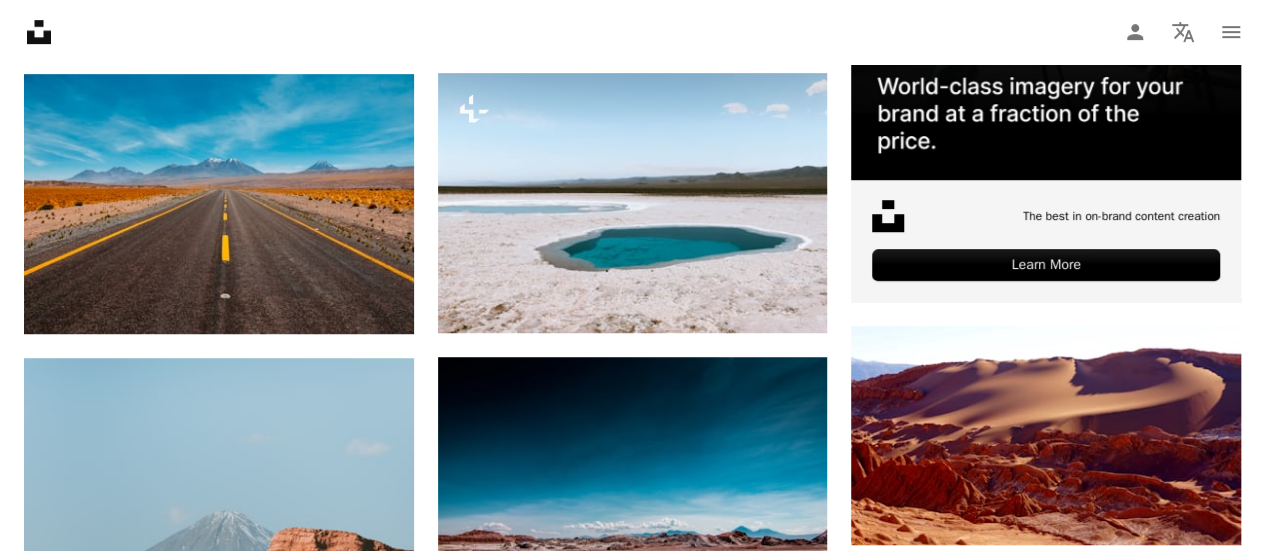 scroll, scrollTop: 0, scrollLeft: 0, axis: both 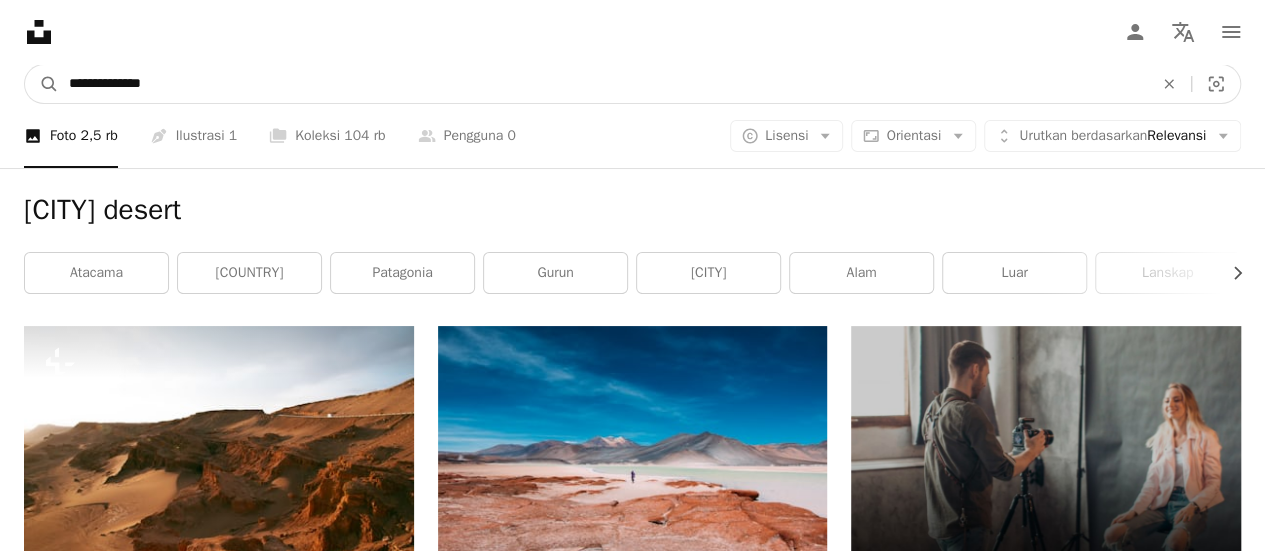 drag, startPoint x: 481, startPoint y: 75, endPoint x: 0, endPoint y: 96, distance: 481.4582 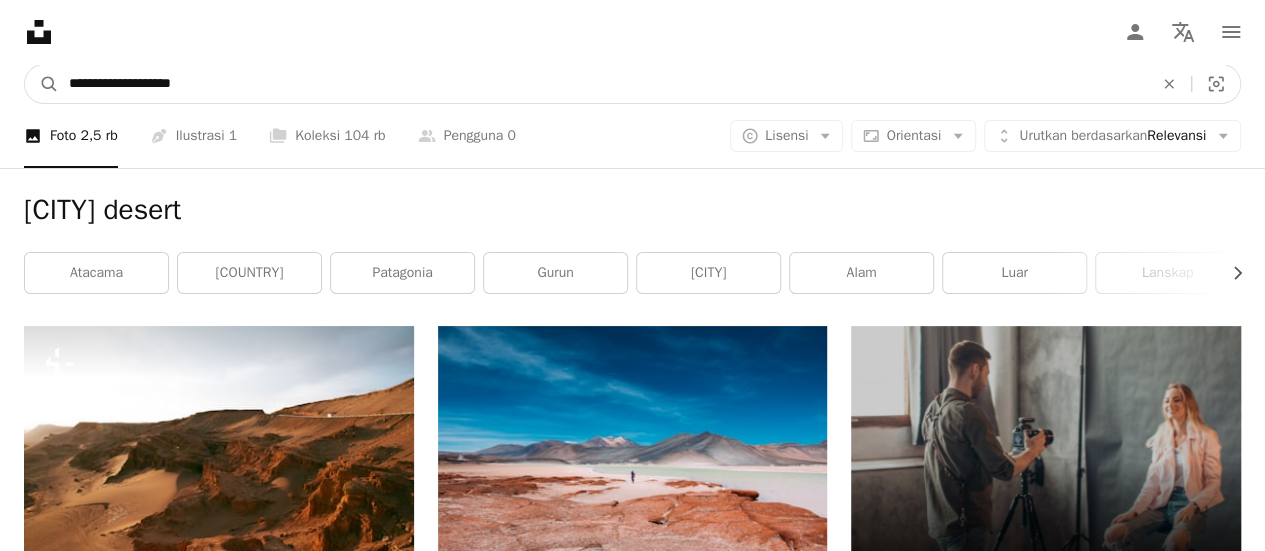 type on "**********" 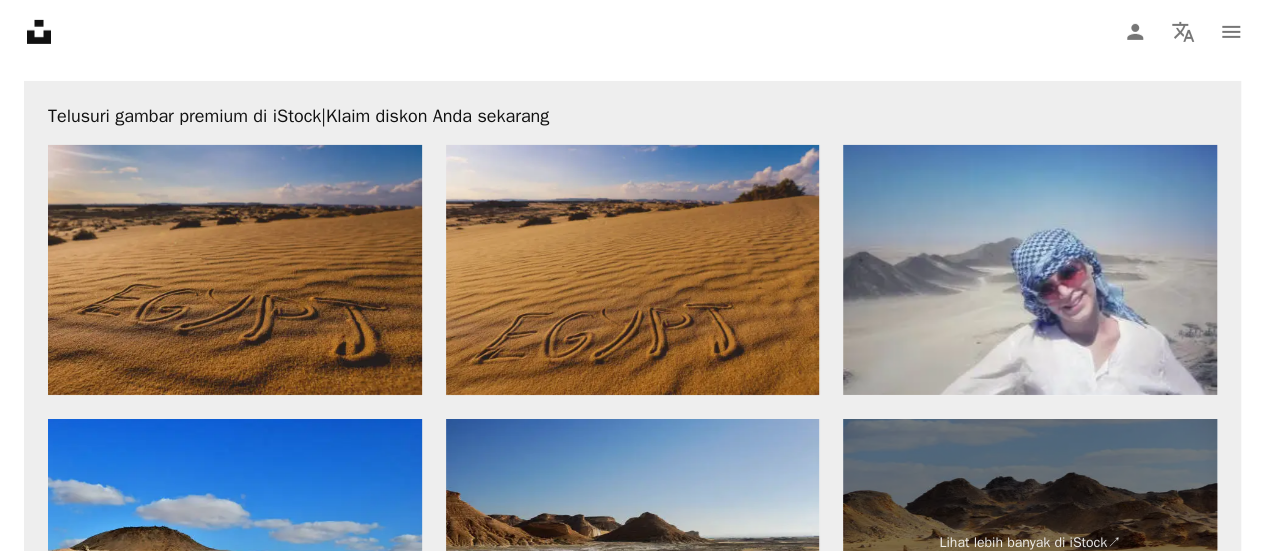 scroll, scrollTop: 3872, scrollLeft: 0, axis: vertical 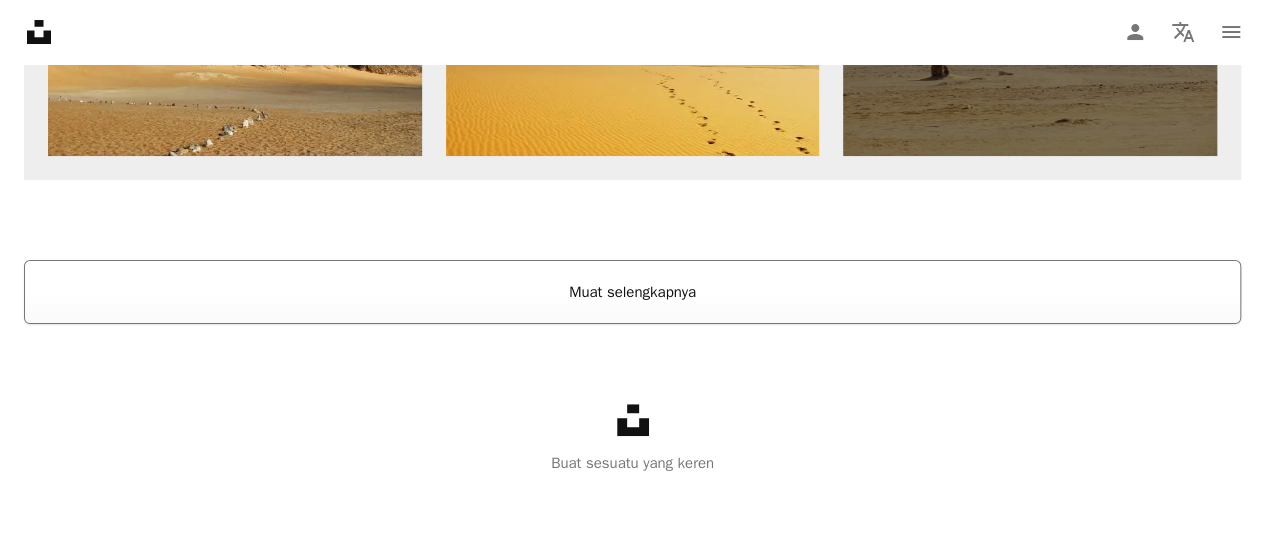 click on "Muat selengkapnya" at bounding box center [632, 292] 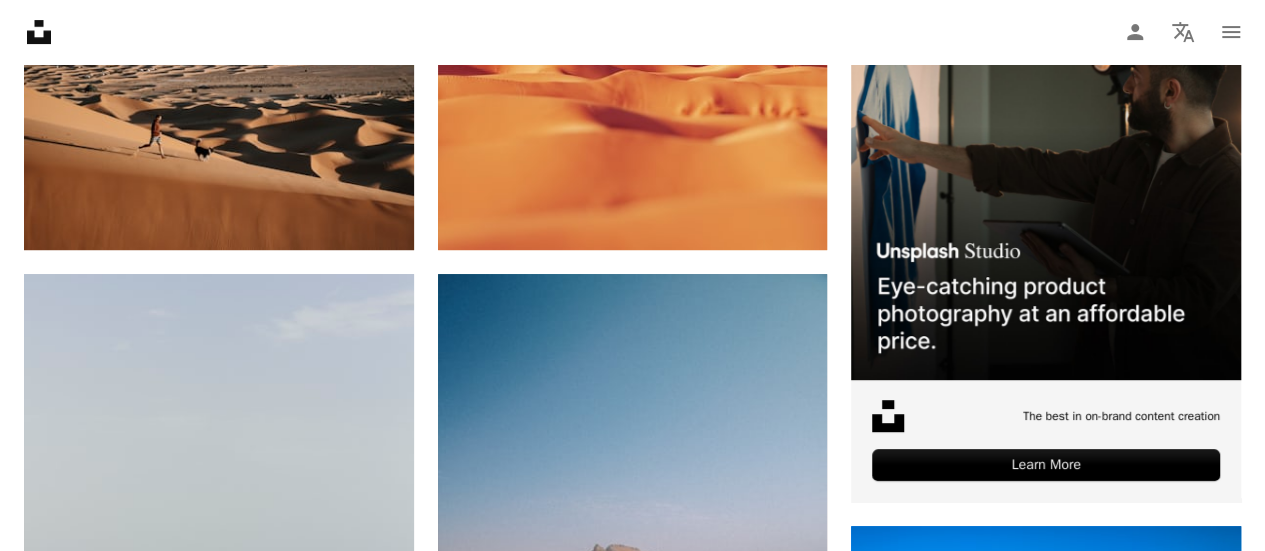 scroll, scrollTop: 0, scrollLeft: 0, axis: both 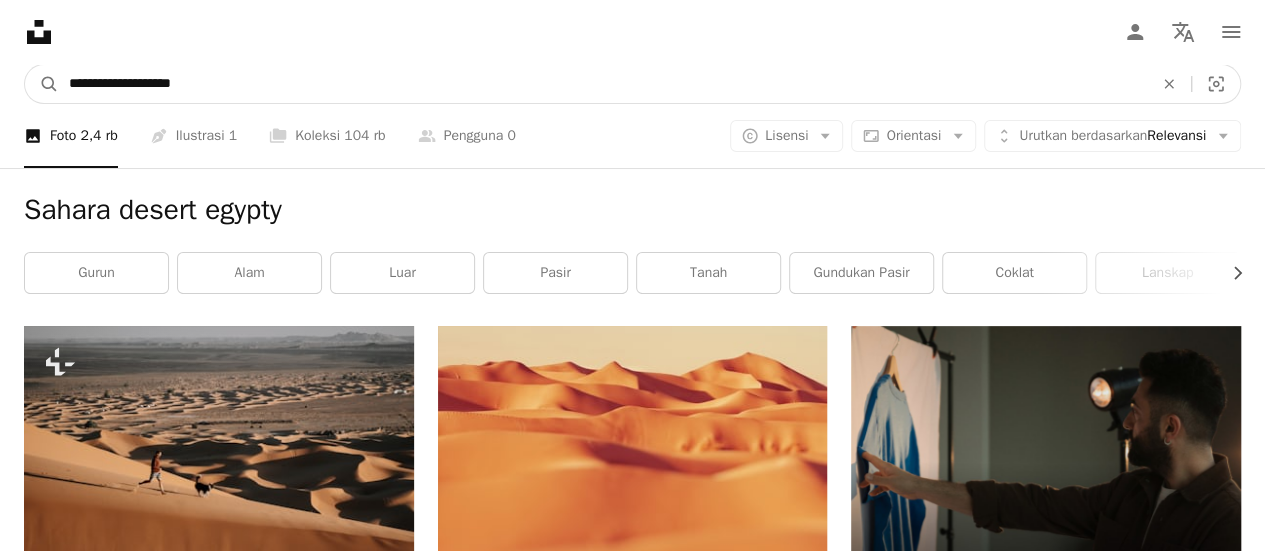 click on "**********" at bounding box center [603, 84] 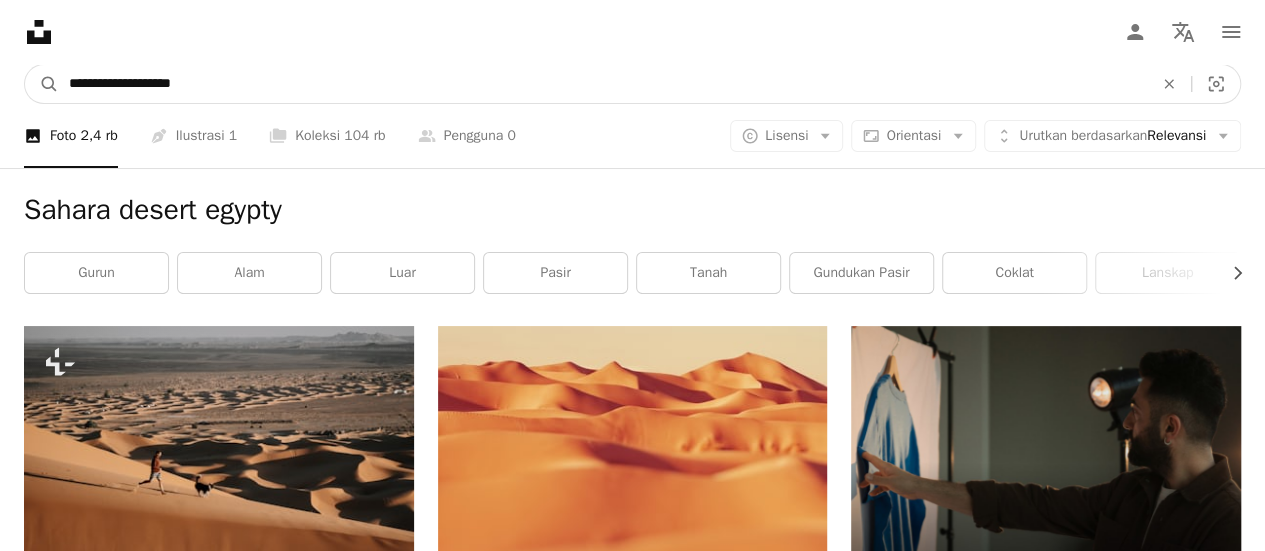drag, startPoint x: 341, startPoint y: 95, endPoint x: 158, endPoint y: 89, distance: 183.09833 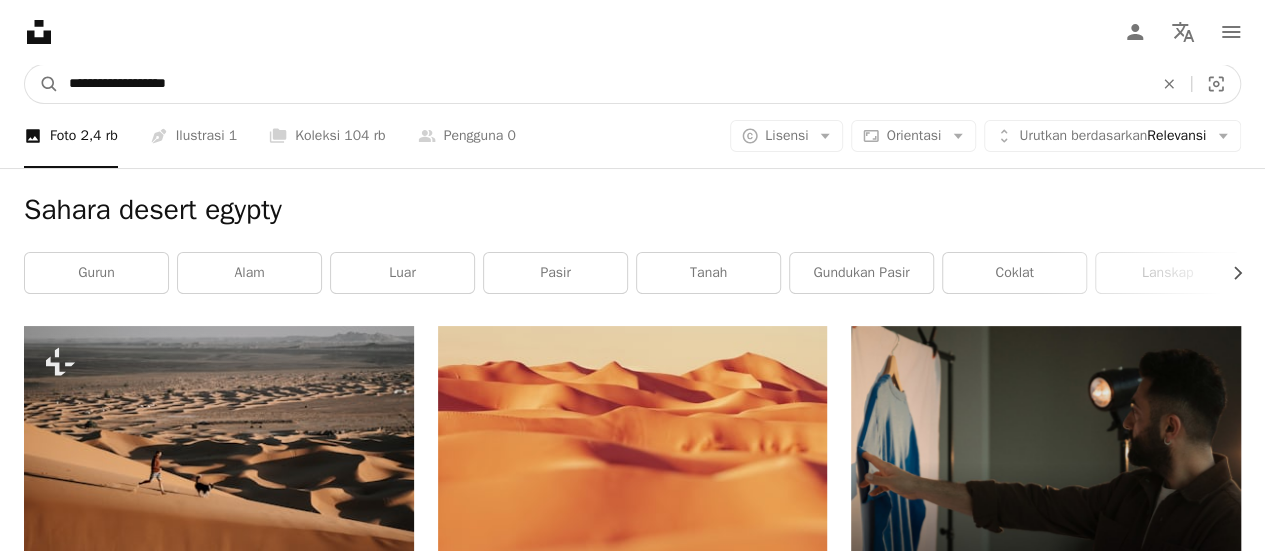 type on "**********" 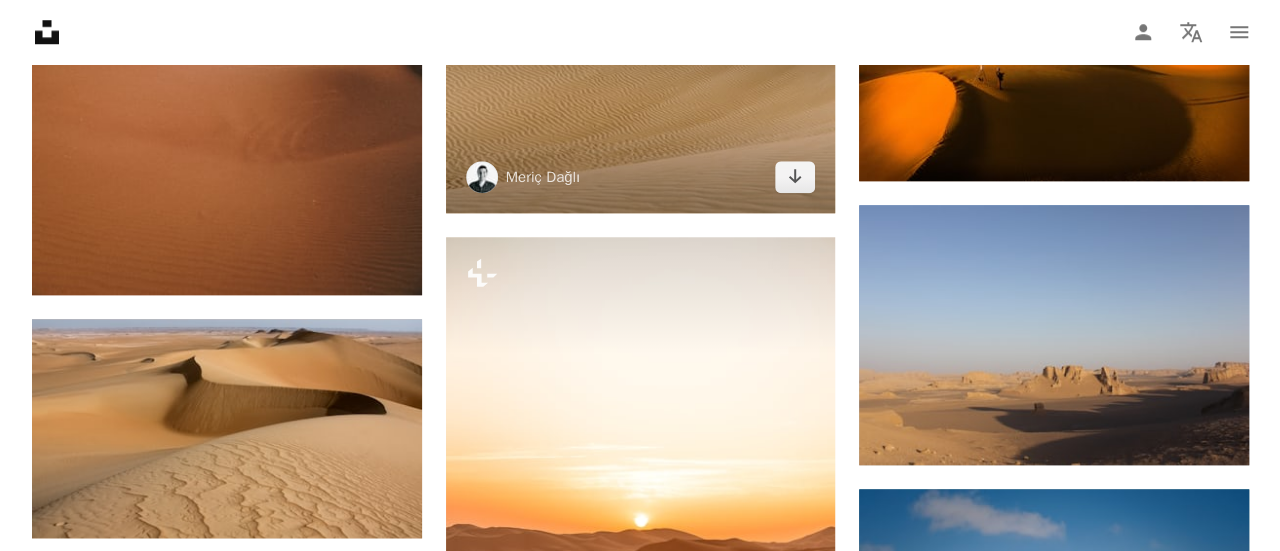 scroll, scrollTop: 1200, scrollLeft: 0, axis: vertical 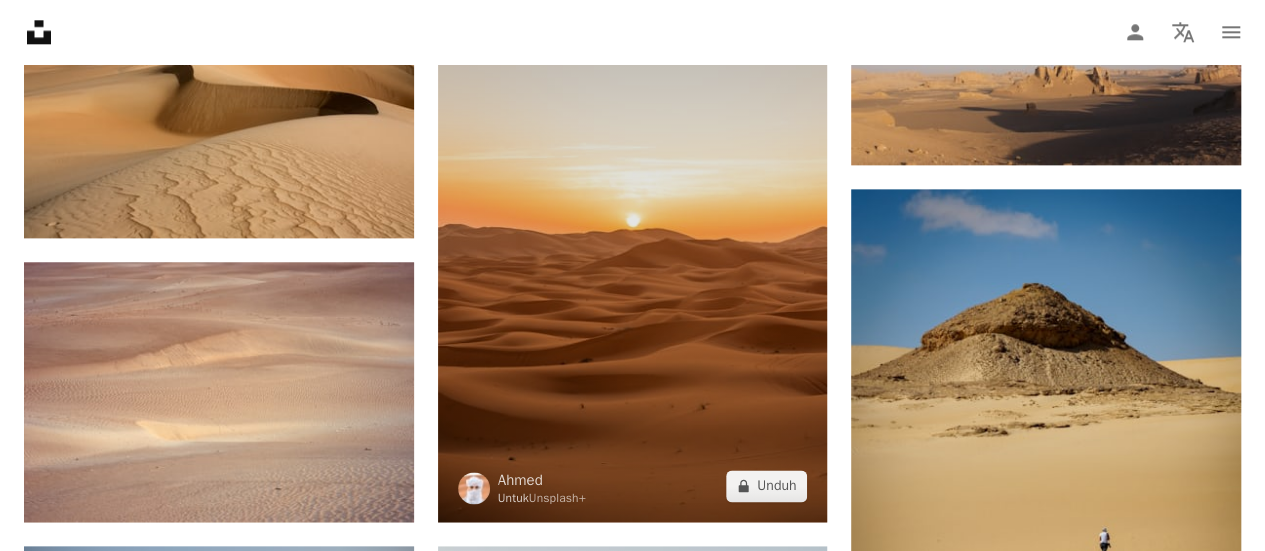 click at bounding box center [633, 229] 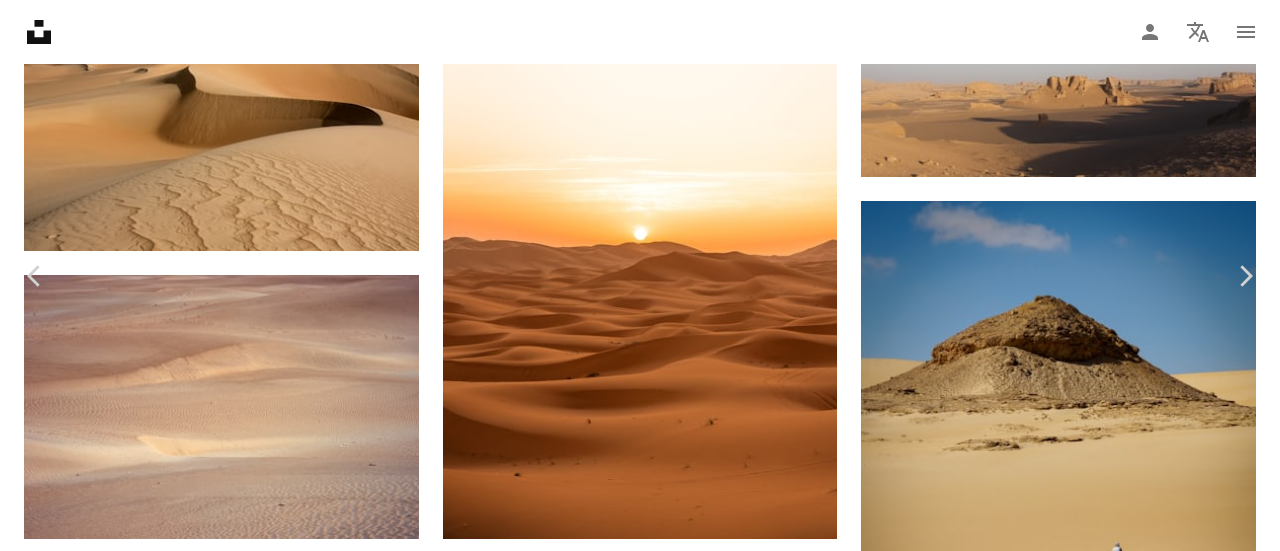 scroll, scrollTop: 300, scrollLeft: 0, axis: vertical 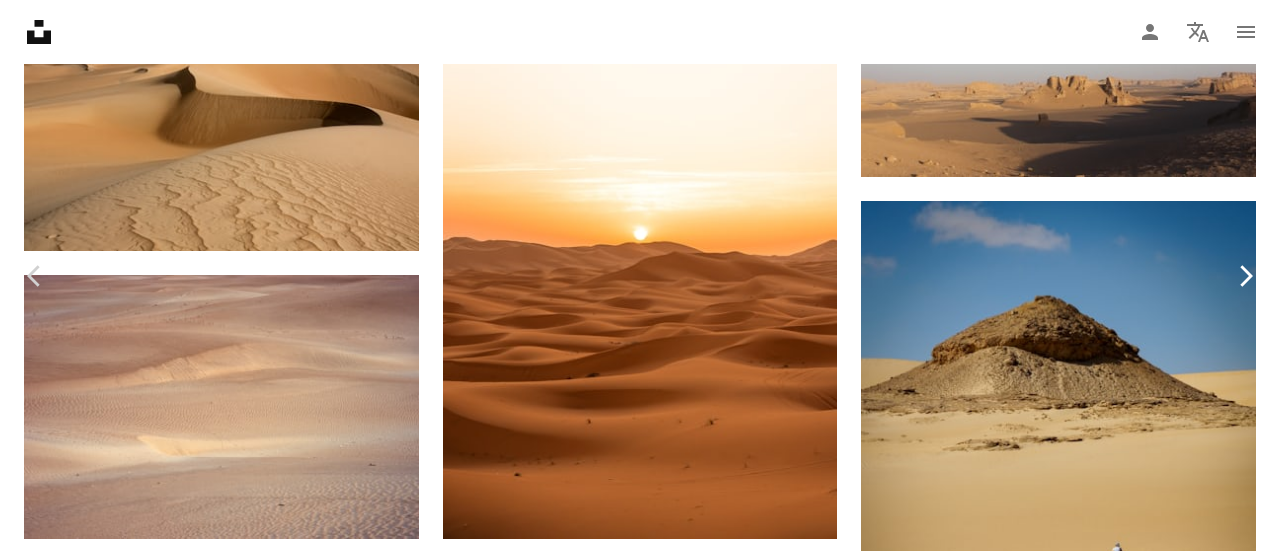 click on "Chevron right" 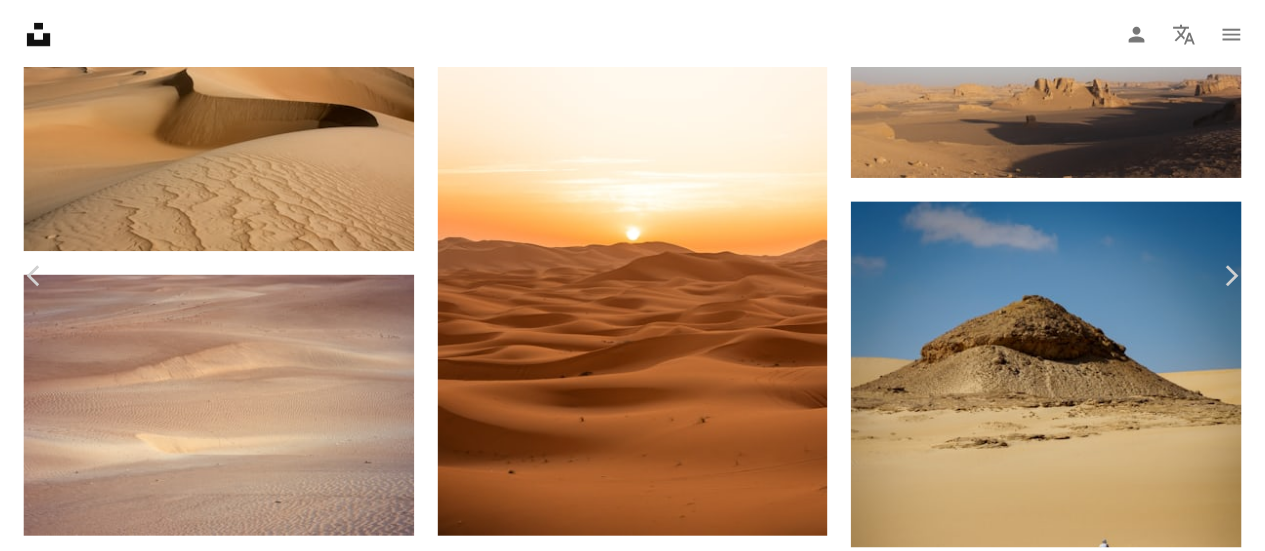 scroll, scrollTop: 0, scrollLeft: 0, axis: both 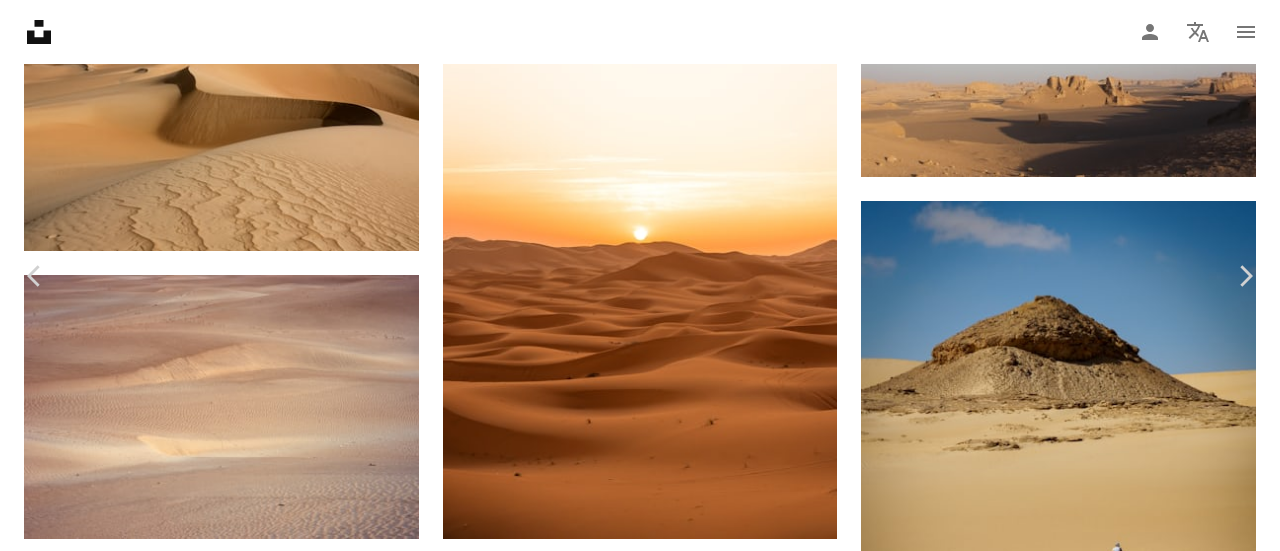 click on "An X shape Chevron left Chevron right [FIRST] [LAST] [USERNAME] A heart A plus sign Edit gambar   Plus sign for Unsplash+ Unduh gratis Chevron down Zoom in Tampilan 644.146 Unduhan 8.448 Ditampilkan di Foto ,  Alam A forward-right arrow Bagikan Info icon Info More Actions Calendar outlined Dipublikasikan pada  [DATE] Camera Canon, EOS 40D Safety Gratis digunakan di bawah  Lisensi Unsplash gurun pasir Luar tanah gundukan pasir Gambar Creative Commons Telusuri gambar premium terkait di iStock  |  Hemat 20% dengan kode UNSPLASH20 Lihat lebih banyak di iStock  ↗ Gambar terkait A heart A plus sign [FIRST] [LAST] Tersedia untuk disewa A checkmark inside of a circle Arrow pointing down A heart A plus sign [FIRST] [LAST] Arrow pointing down Plus sign for Unsplash+ A heart A plus sign [FIRST] [LAST] Untuk  Unsplash+ A lock   Unduh A heart A plus sign [FIRST] [LAST] Arrow pointing down A heart A plus sign [FIRST] [LAST] Arrow pointing down" at bounding box center [640, 3363] 